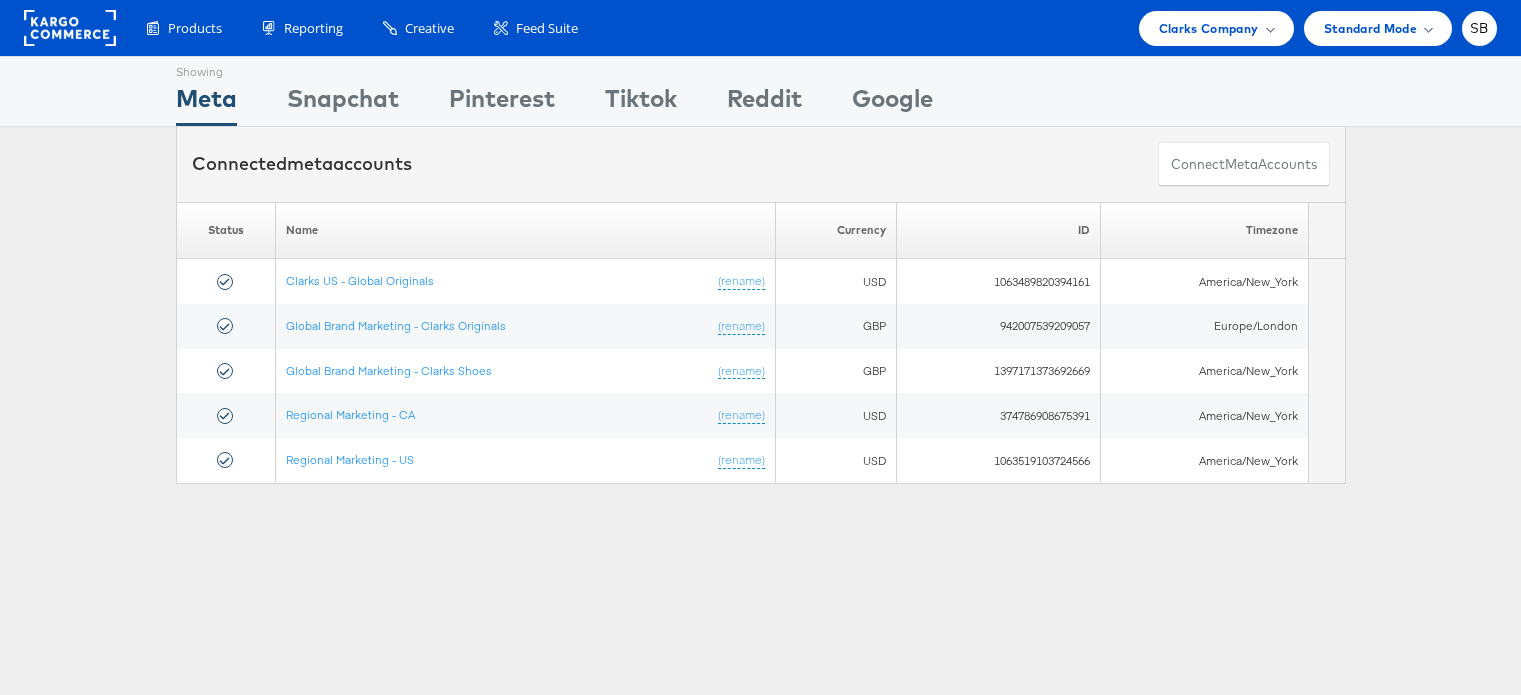 scroll, scrollTop: 0, scrollLeft: 0, axis: both 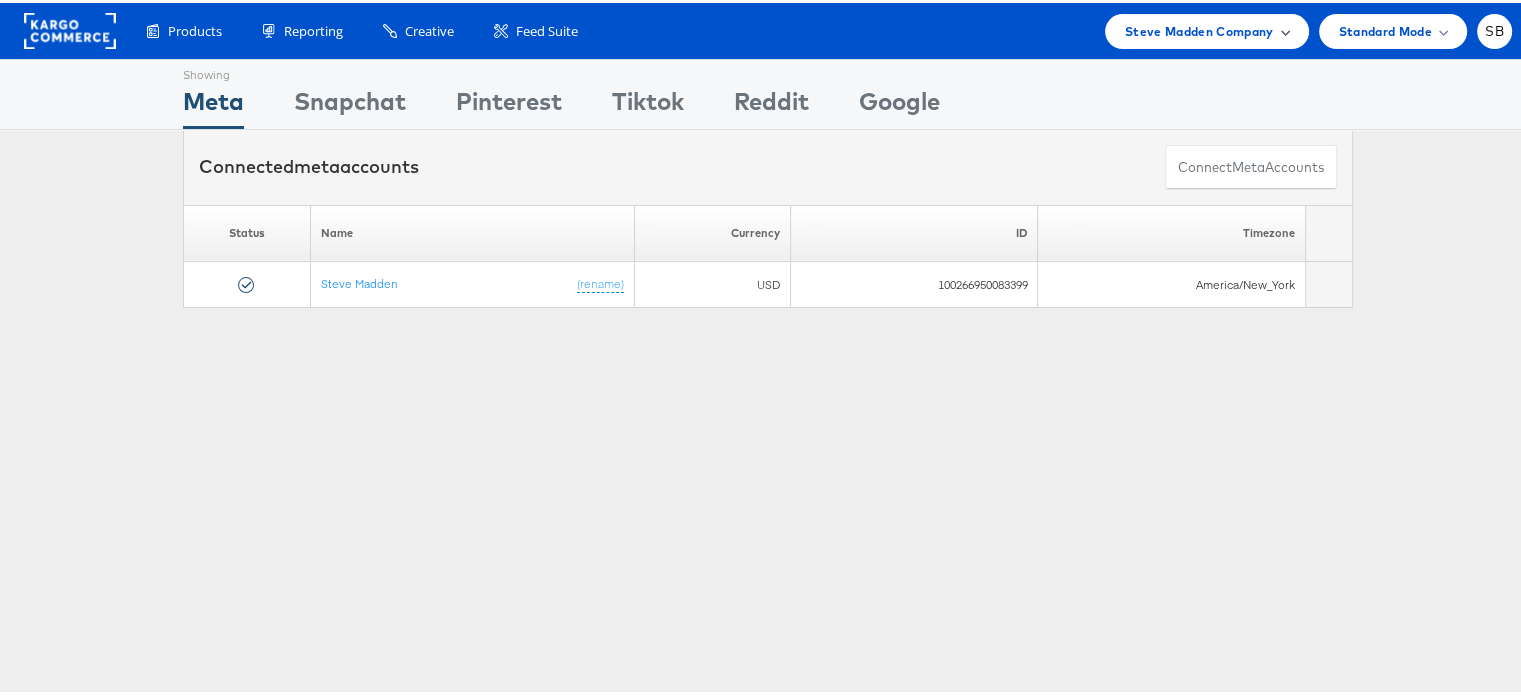 click on "Steve Madden Company" at bounding box center (1199, 28) 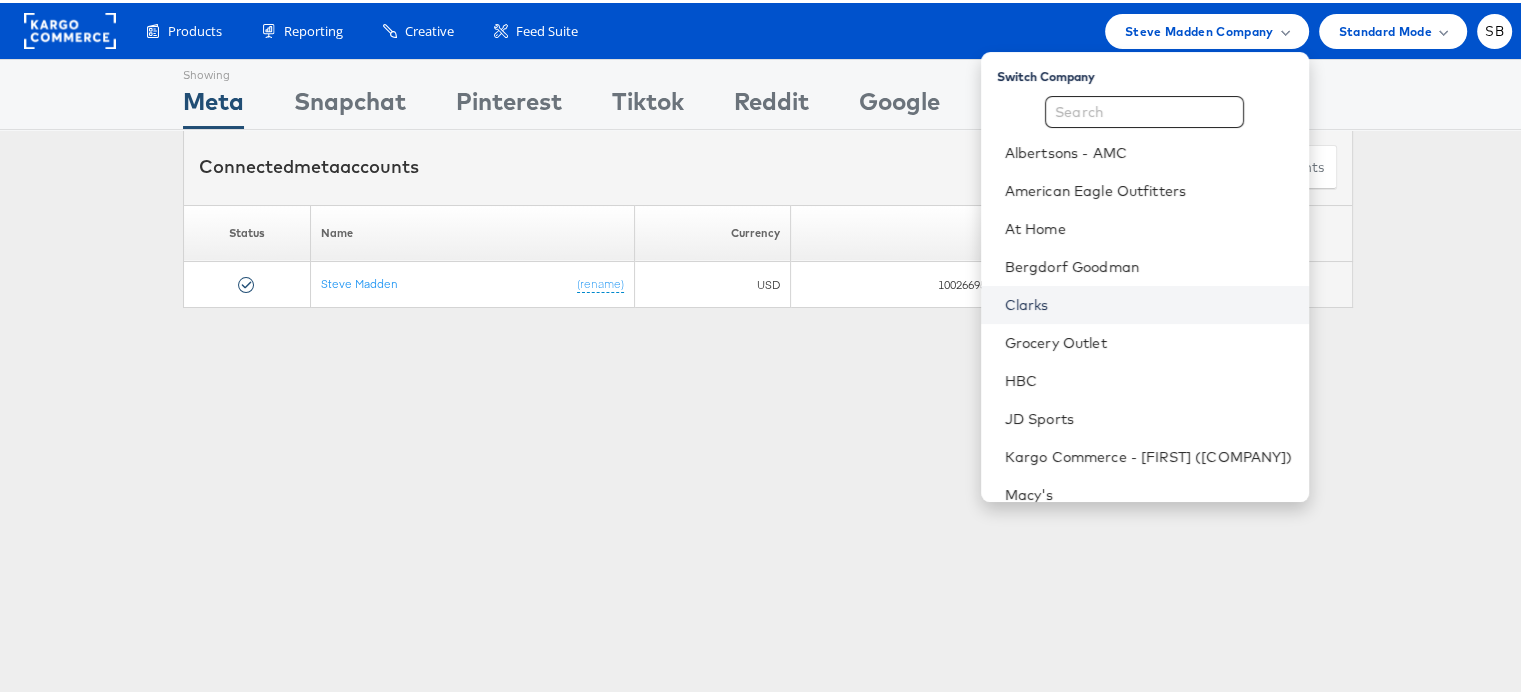 click on "Clarks" at bounding box center [1149, 302] 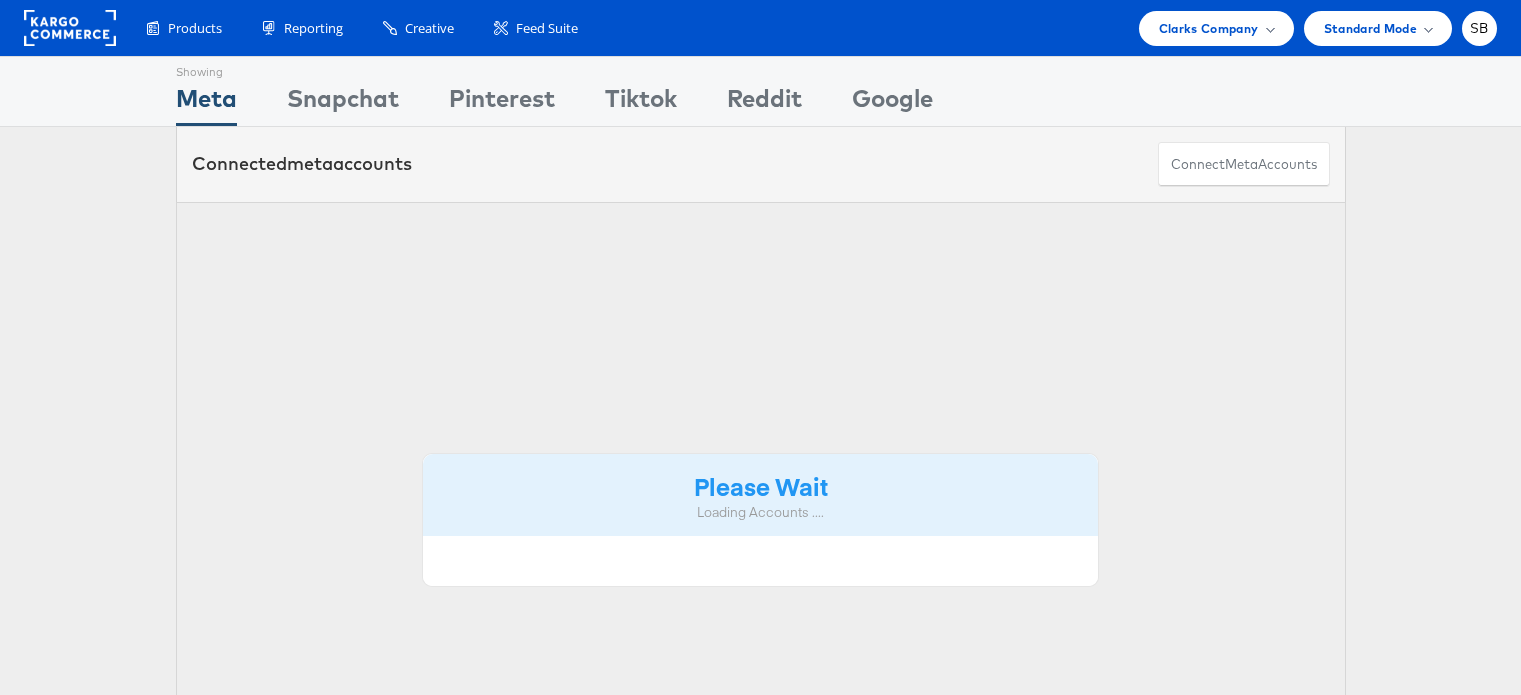scroll, scrollTop: 0, scrollLeft: 0, axis: both 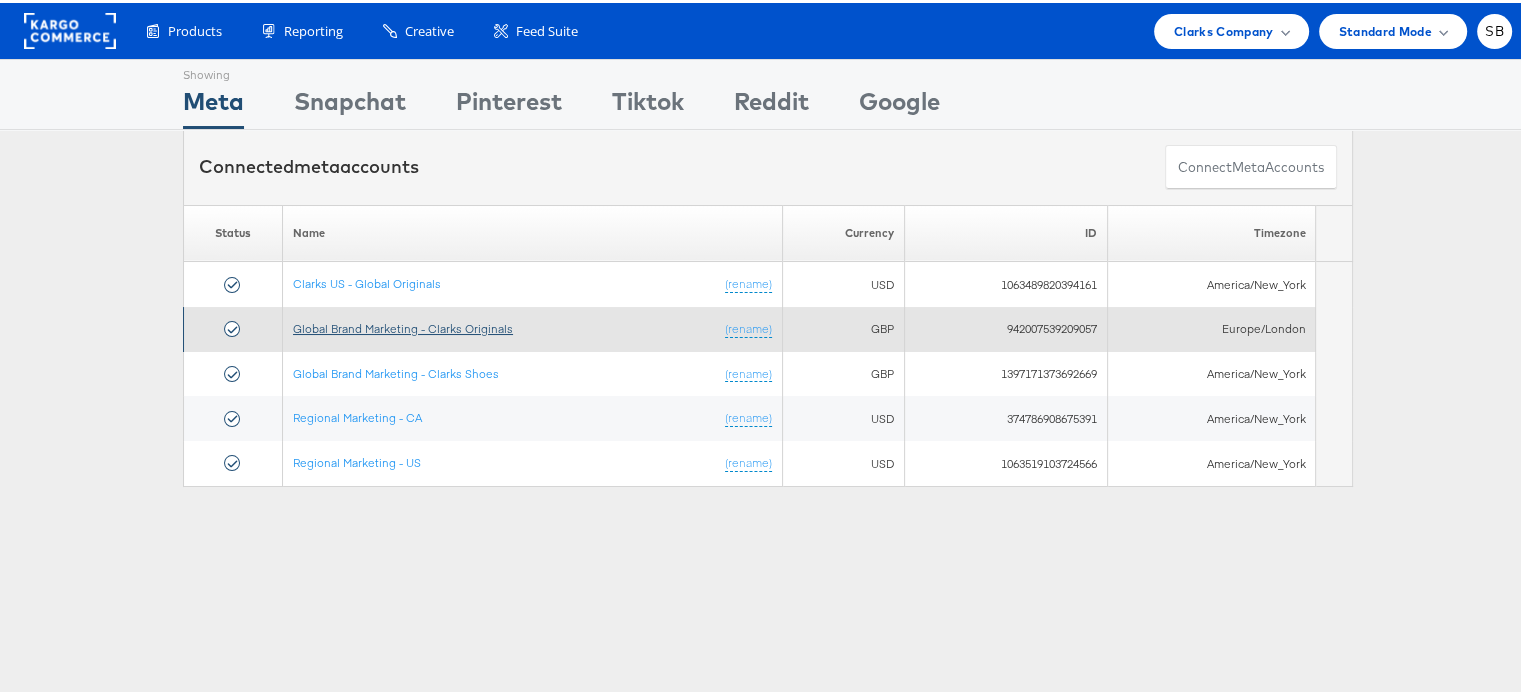 click on "Global Brand Marketing - Clarks Originals" at bounding box center (403, 325) 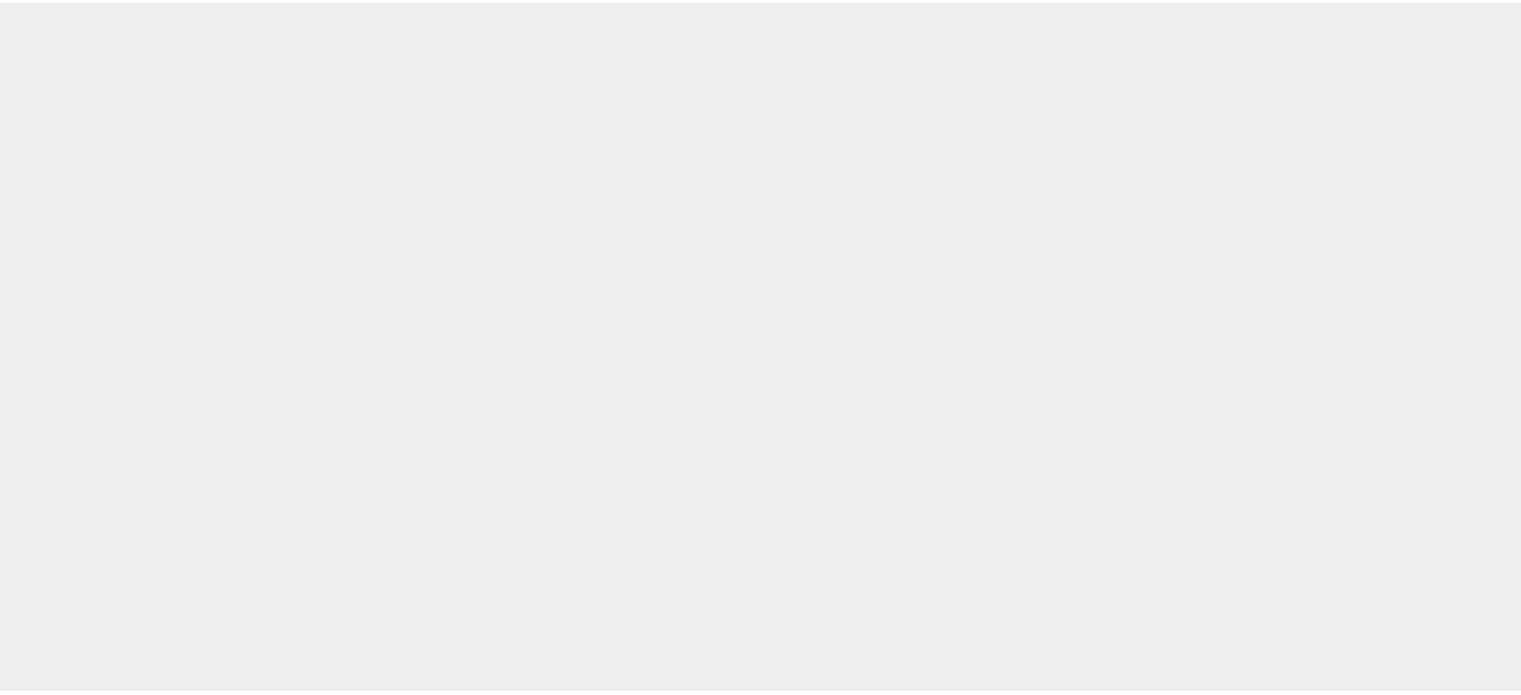 scroll, scrollTop: 0, scrollLeft: 0, axis: both 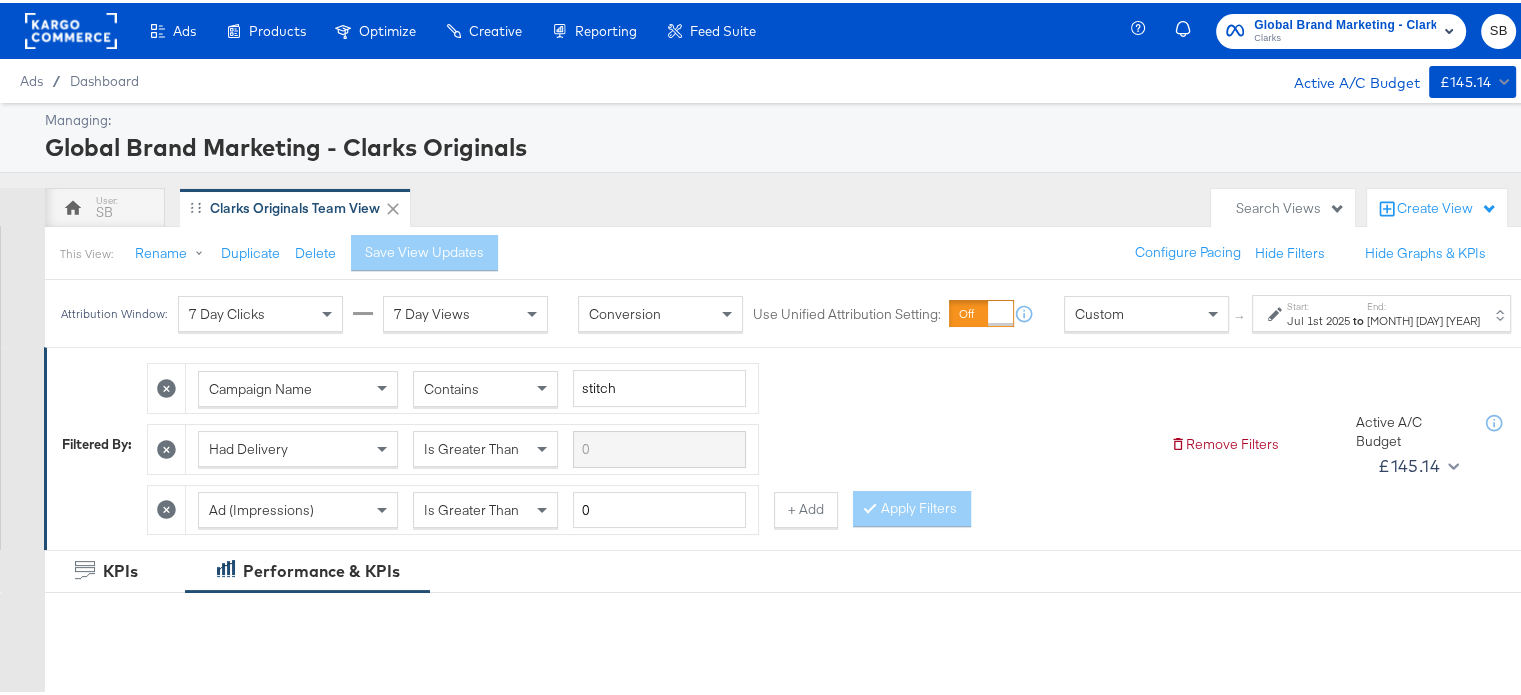 click on "Jul 1st 2025" at bounding box center [1318, 318] 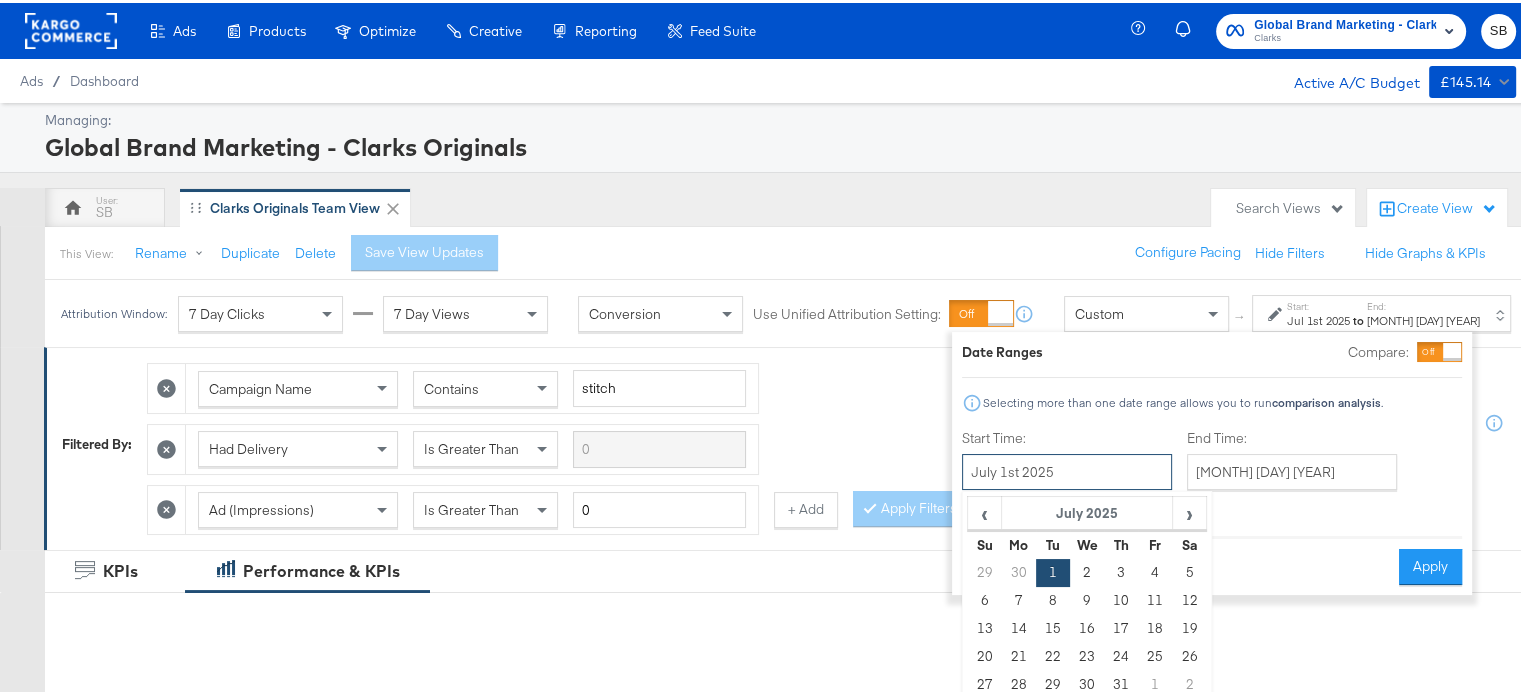 click on "July 1st 2025" at bounding box center [1067, 469] 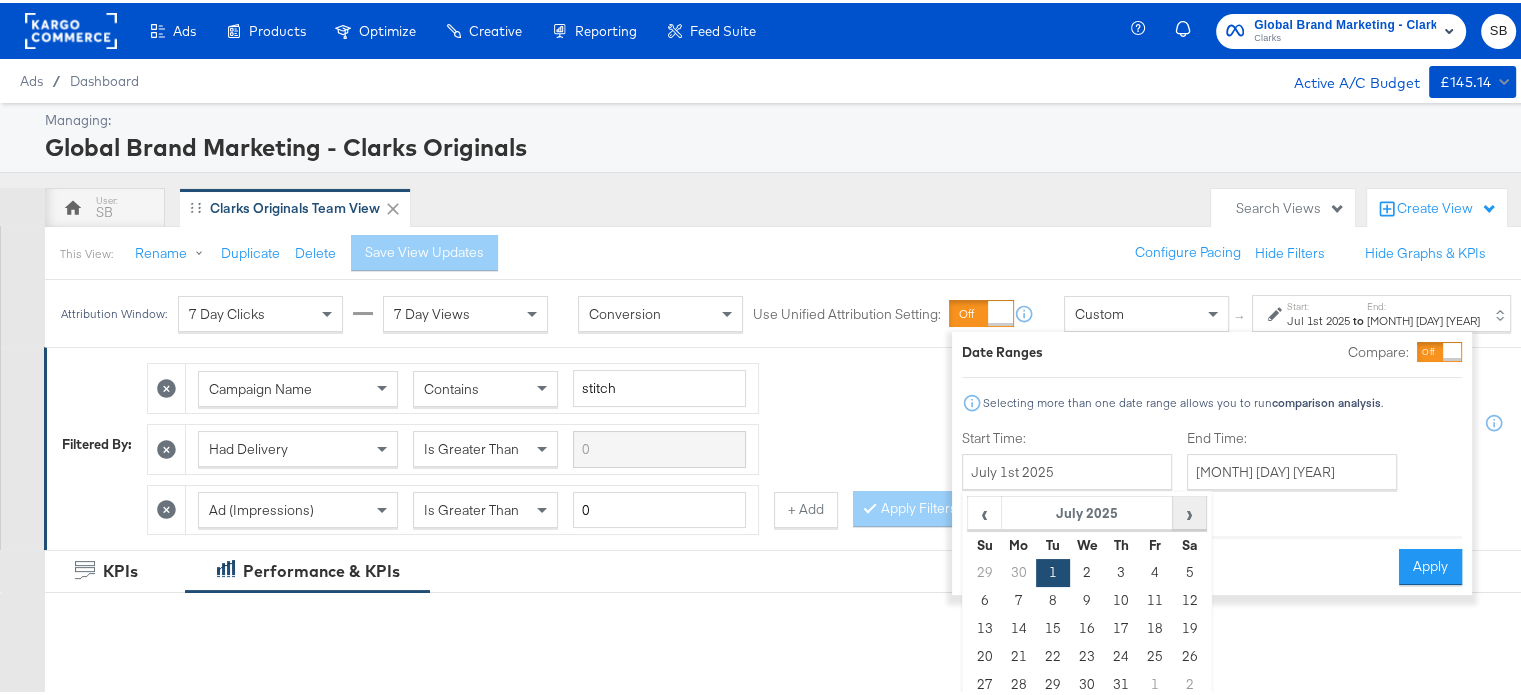 click on "›" at bounding box center [1189, 510] 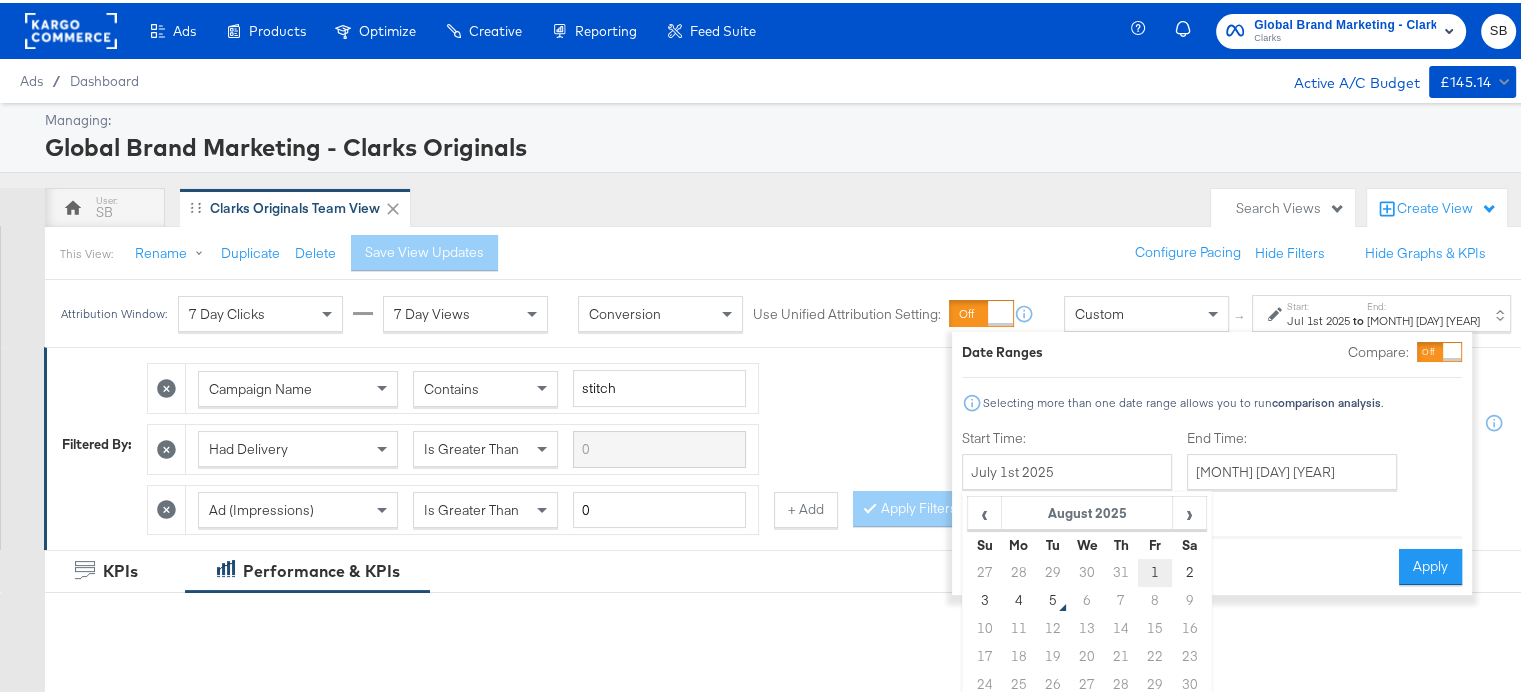 click on "1" at bounding box center (1155, 570) 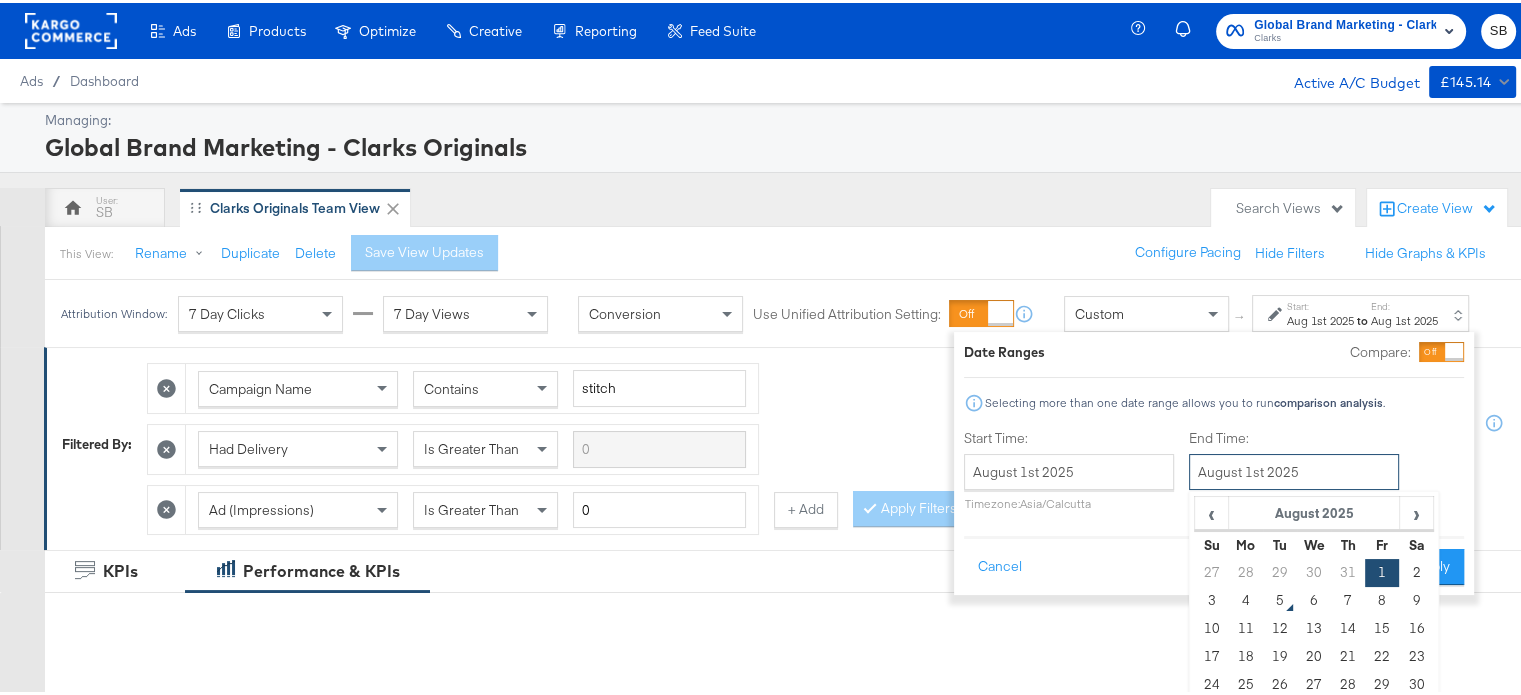 click on "August 1st 2025" at bounding box center (1294, 469) 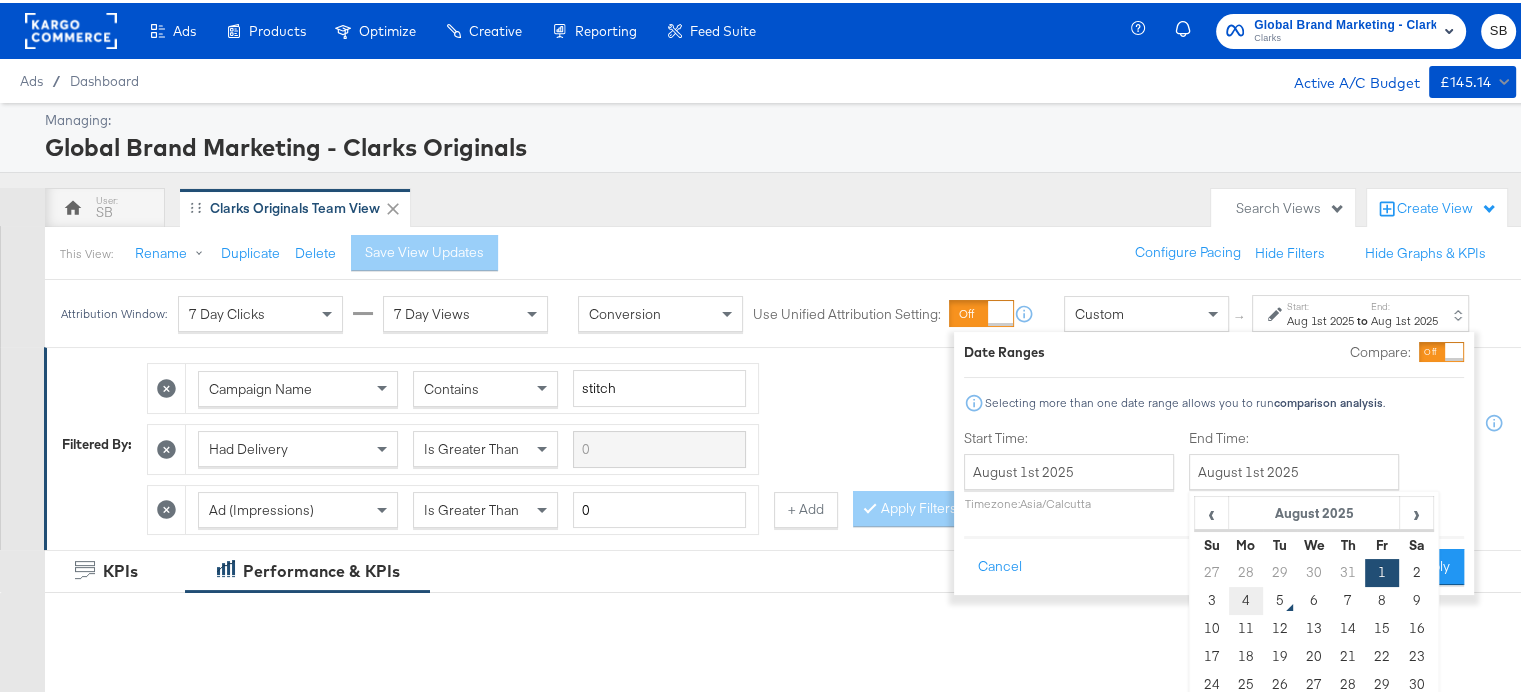click on "4" at bounding box center (1246, 598) 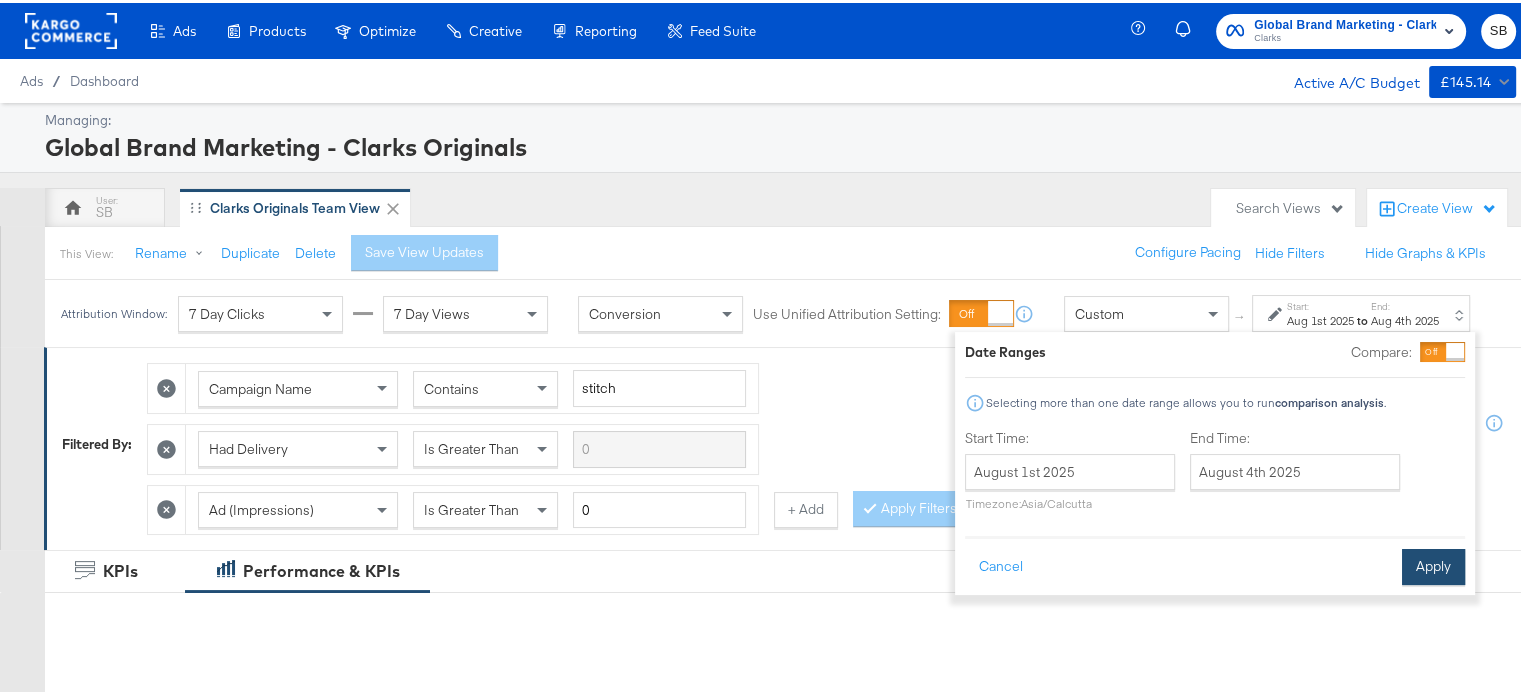 click on "Apply" at bounding box center (1433, 564) 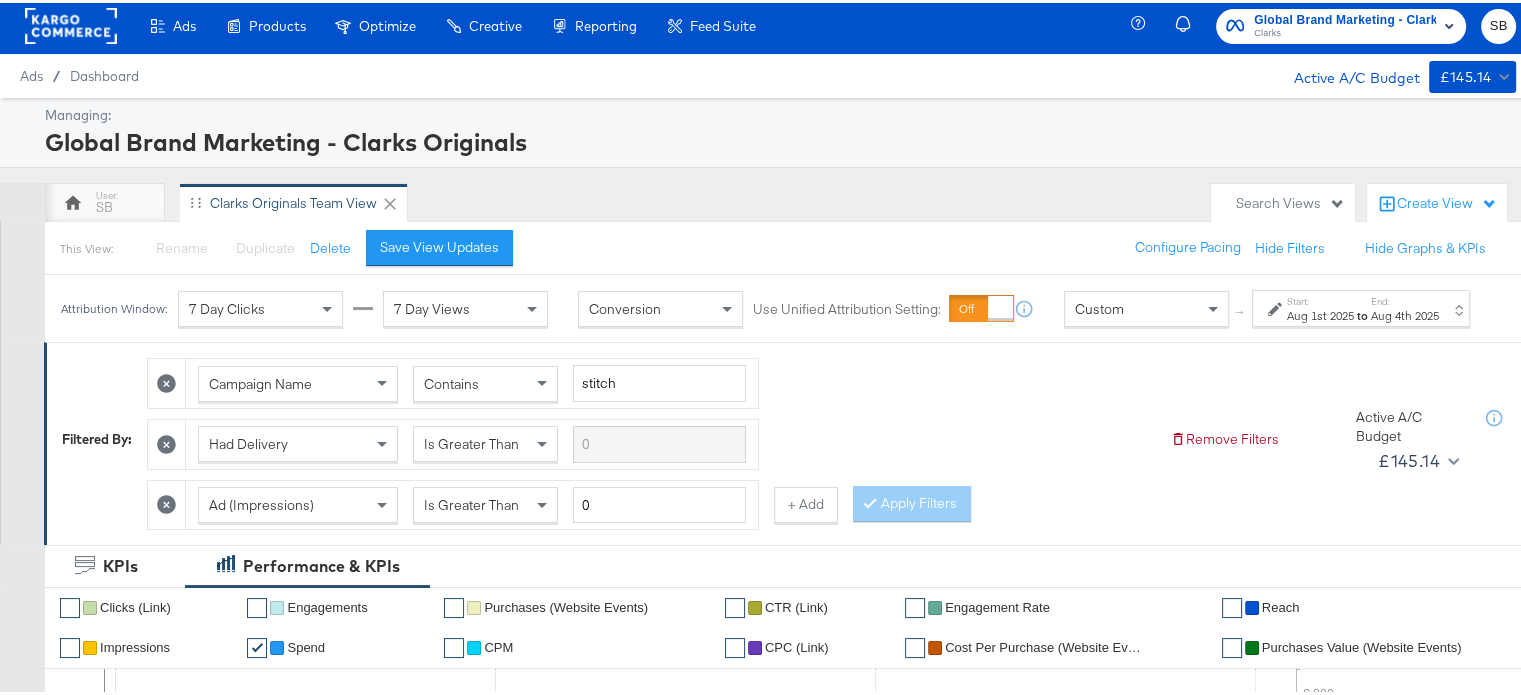 scroll, scrollTop: 0, scrollLeft: 0, axis: both 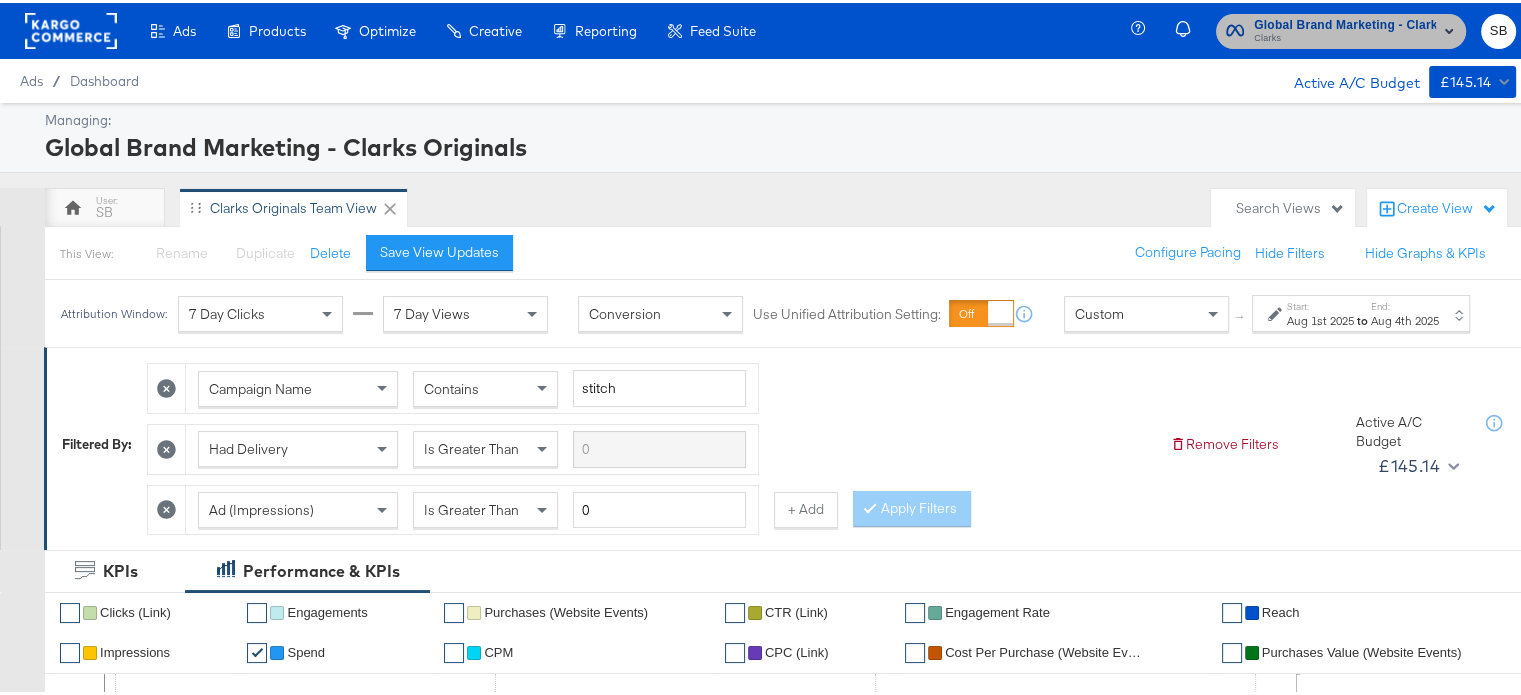 click on "Global Brand Marketing - Clarks Originals Clarks" at bounding box center [1341, 28] 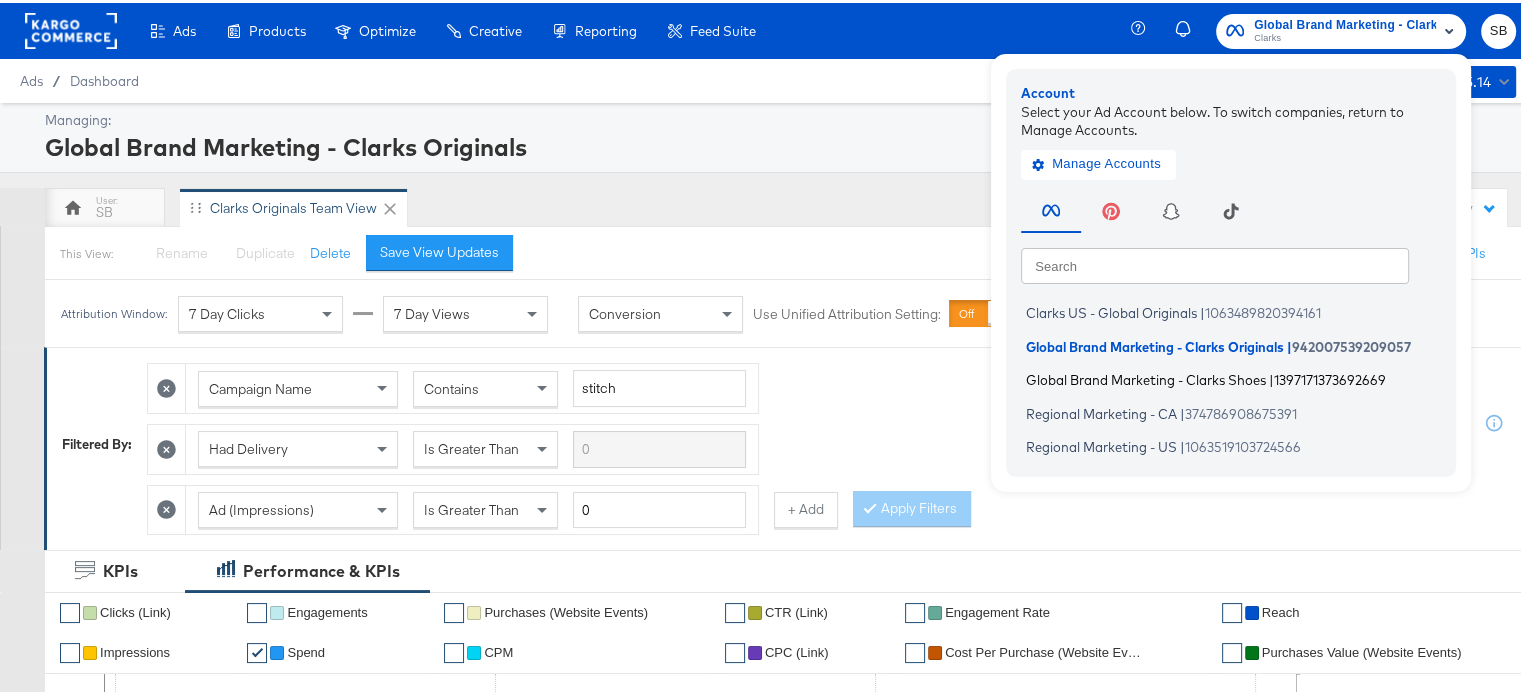 click on "Global Brand Marketing - Clarks Shoes" at bounding box center [1146, 377] 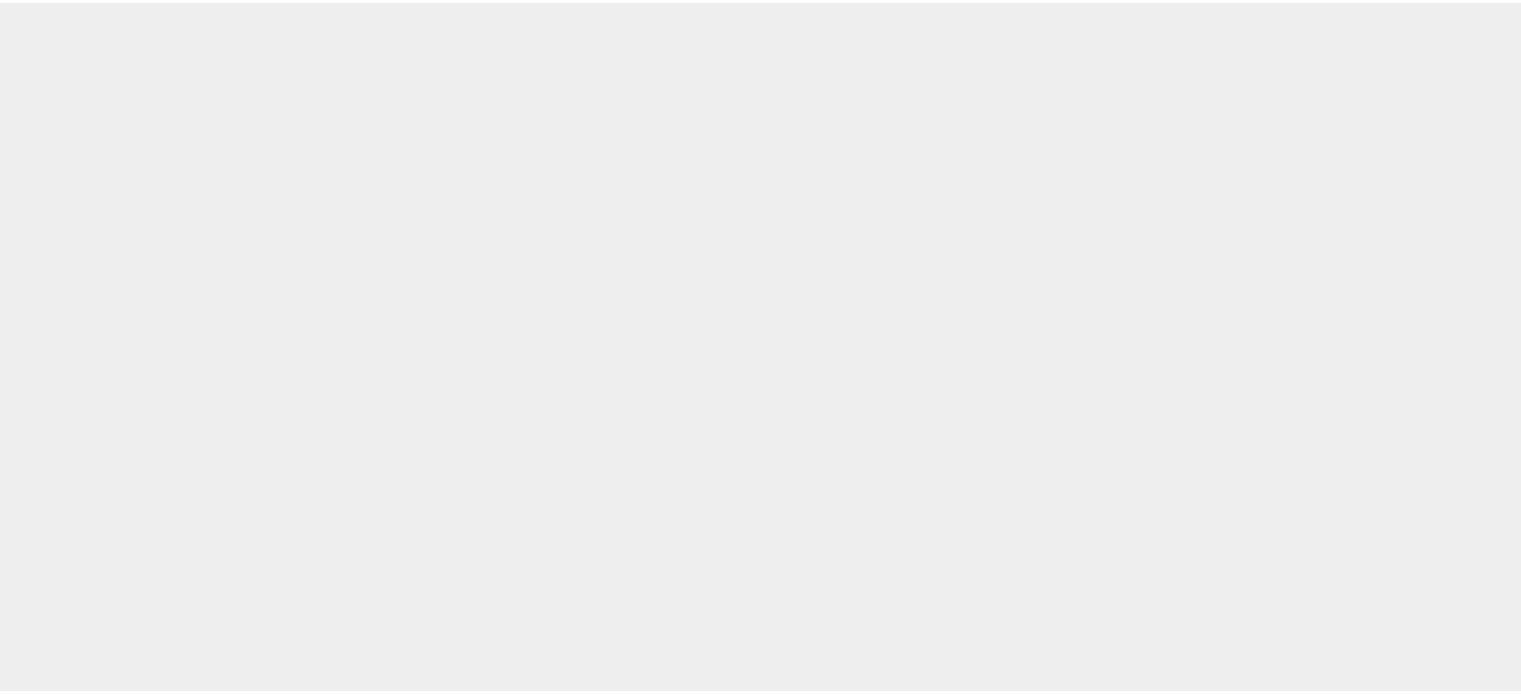 scroll, scrollTop: 0, scrollLeft: 0, axis: both 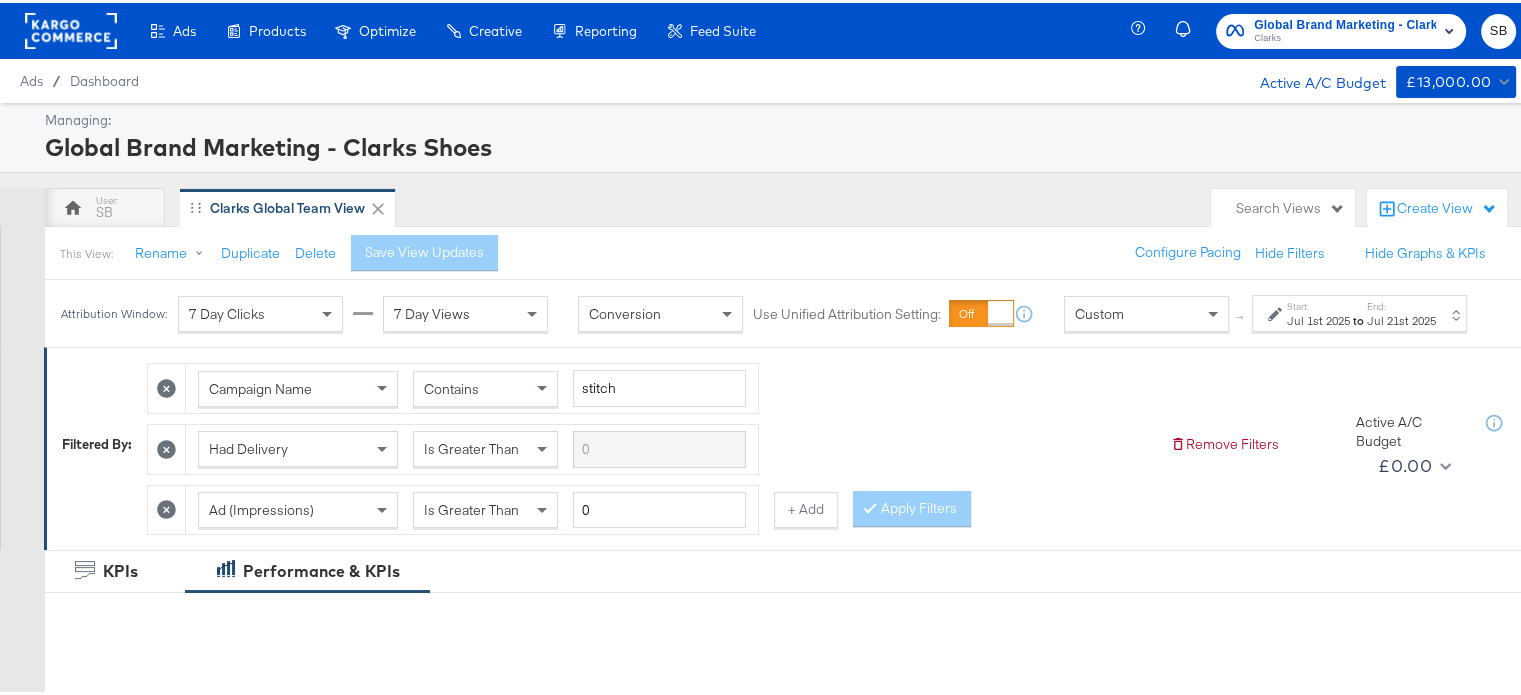 click on "Jul 1st 2025" at bounding box center (1318, 318) 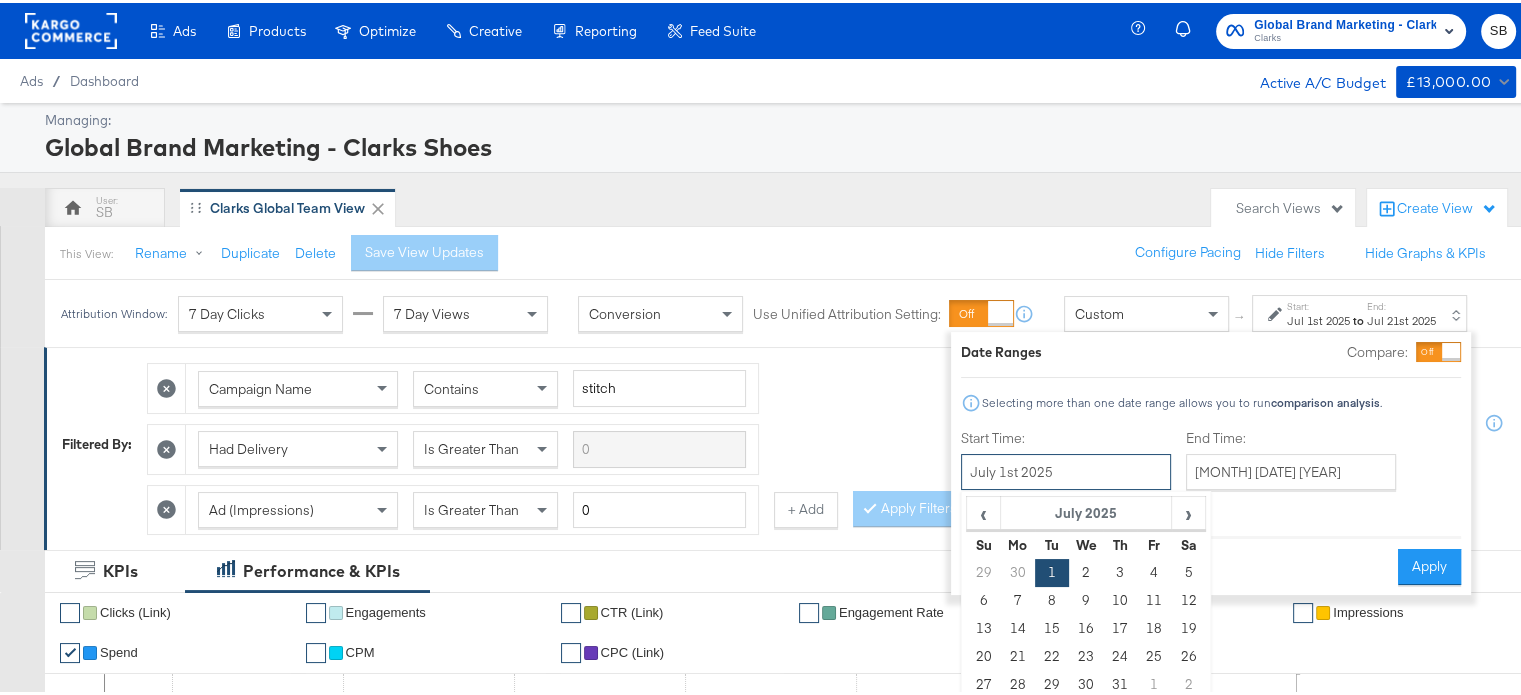 click on "July 1st 2025" at bounding box center (1066, 469) 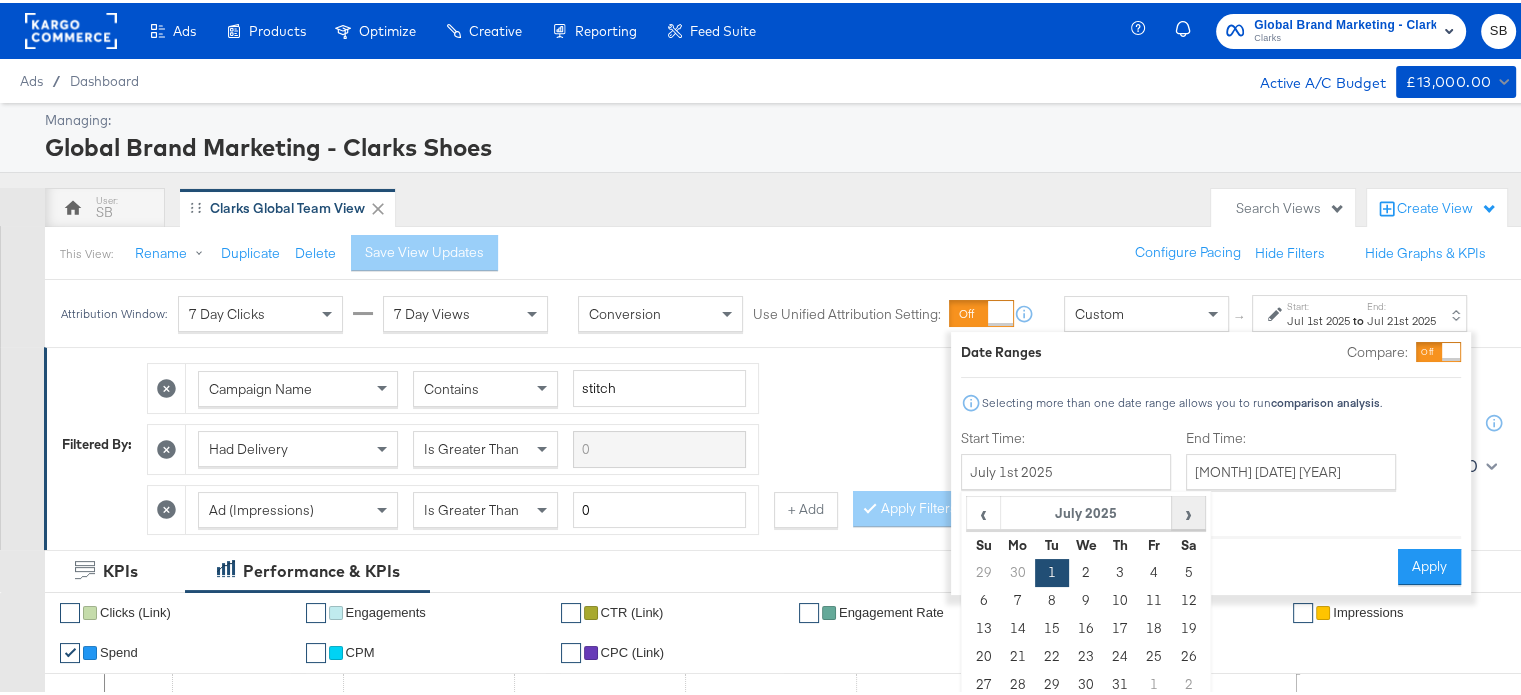 click on "›" at bounding box center (1188, 510) 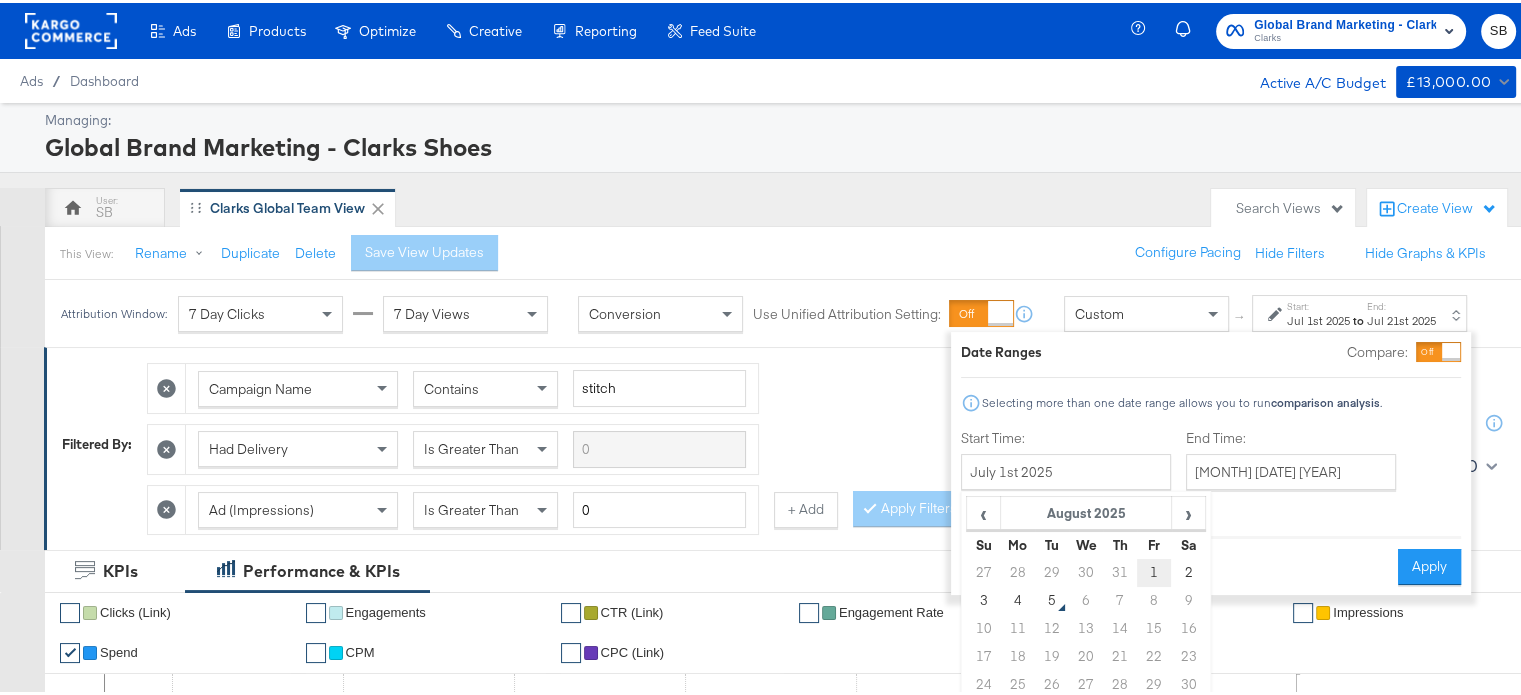 click on "1" at bounding box center [1154, 570] 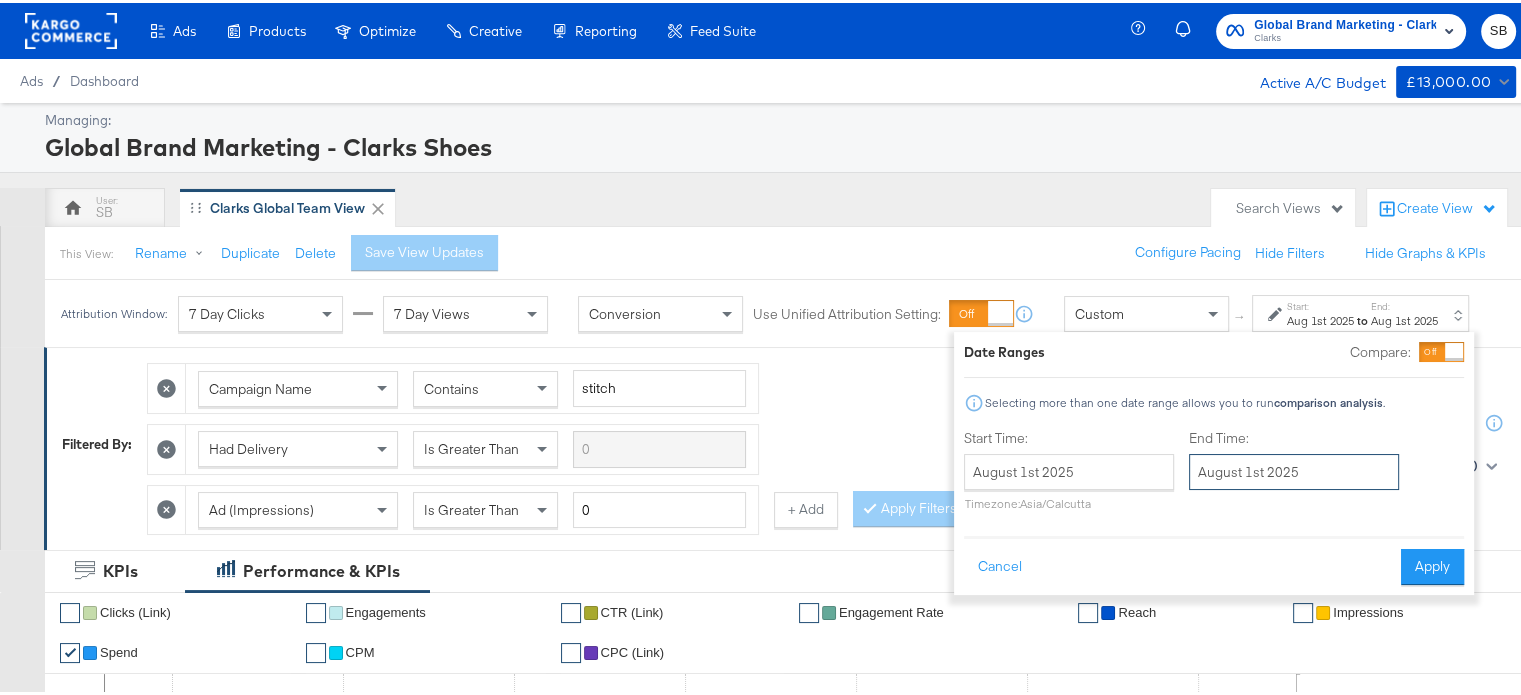 click on "August 1st 2025" at bounding box center (1294, 469) 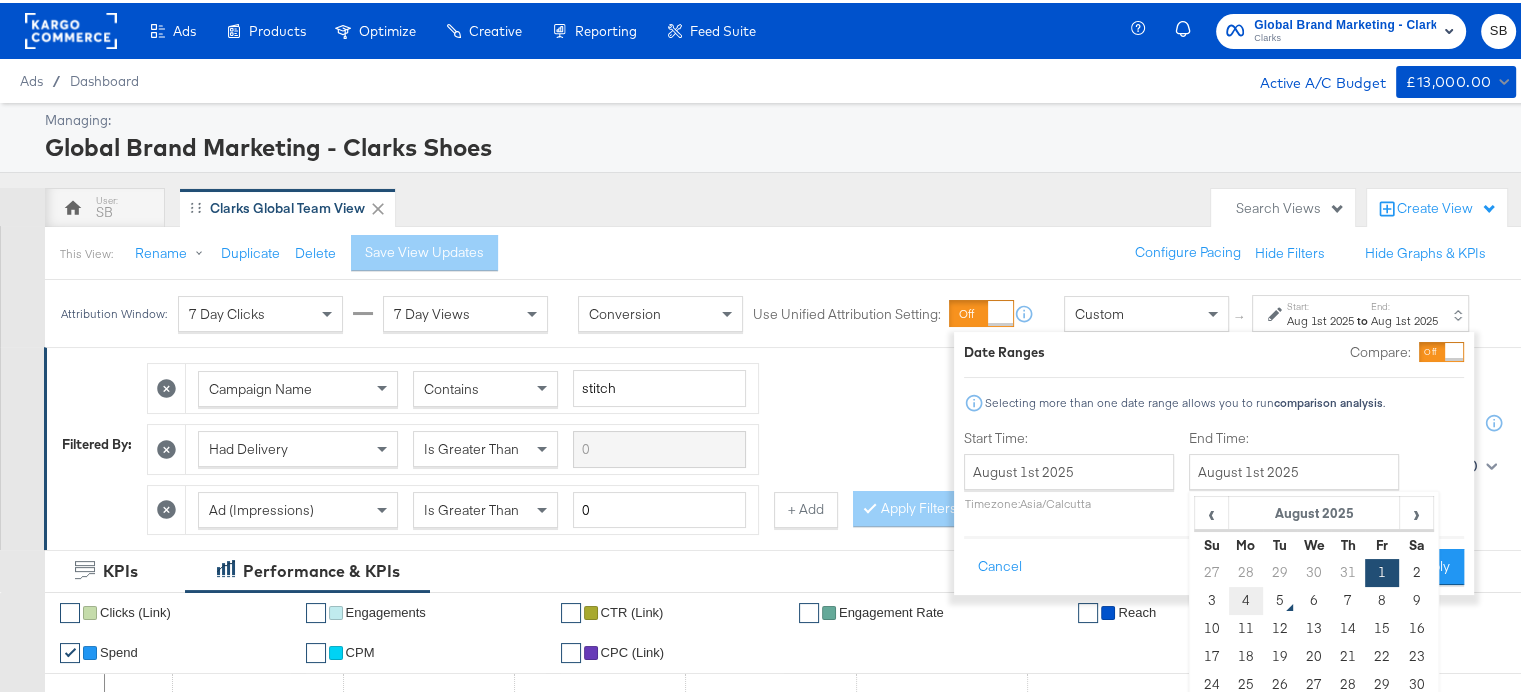 click on "4" at bounding box center [1246, 598] 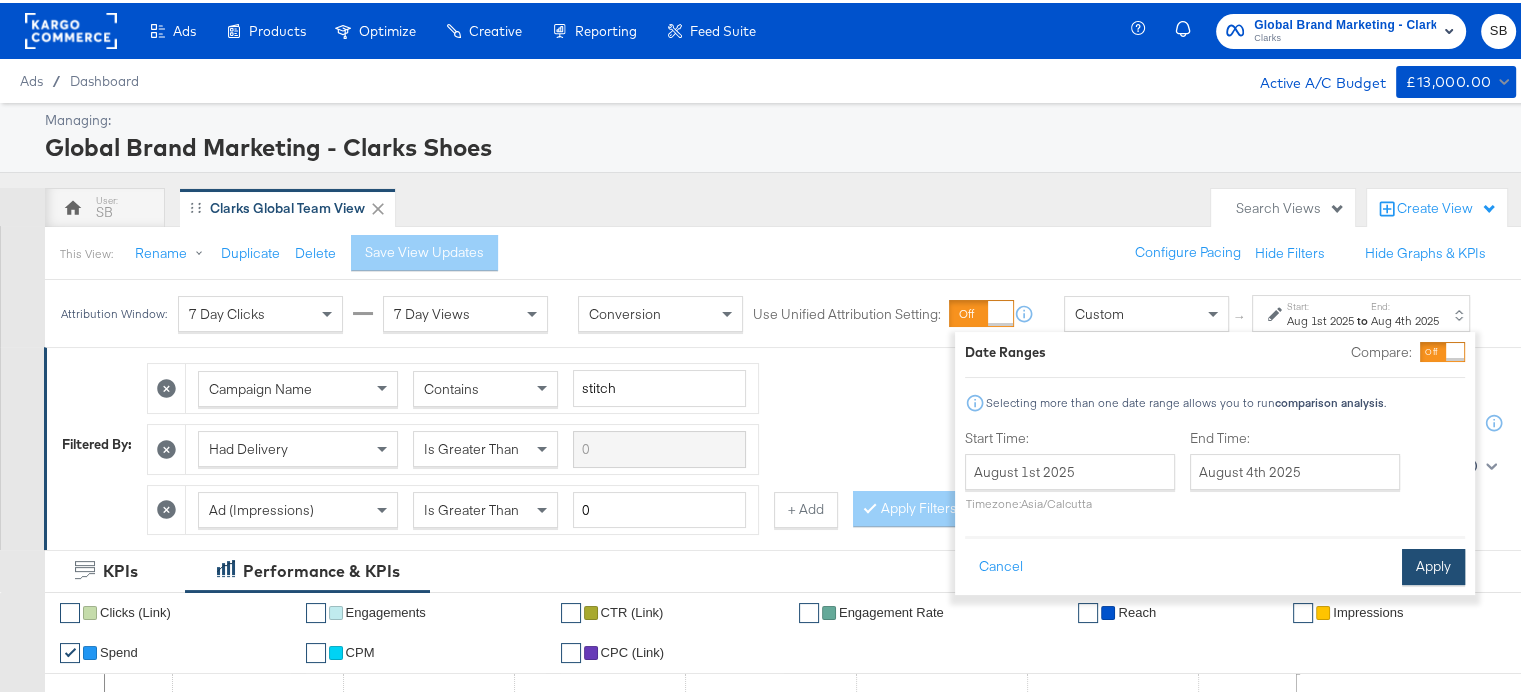 click on "Apply" at bounding box center (1433, 564) 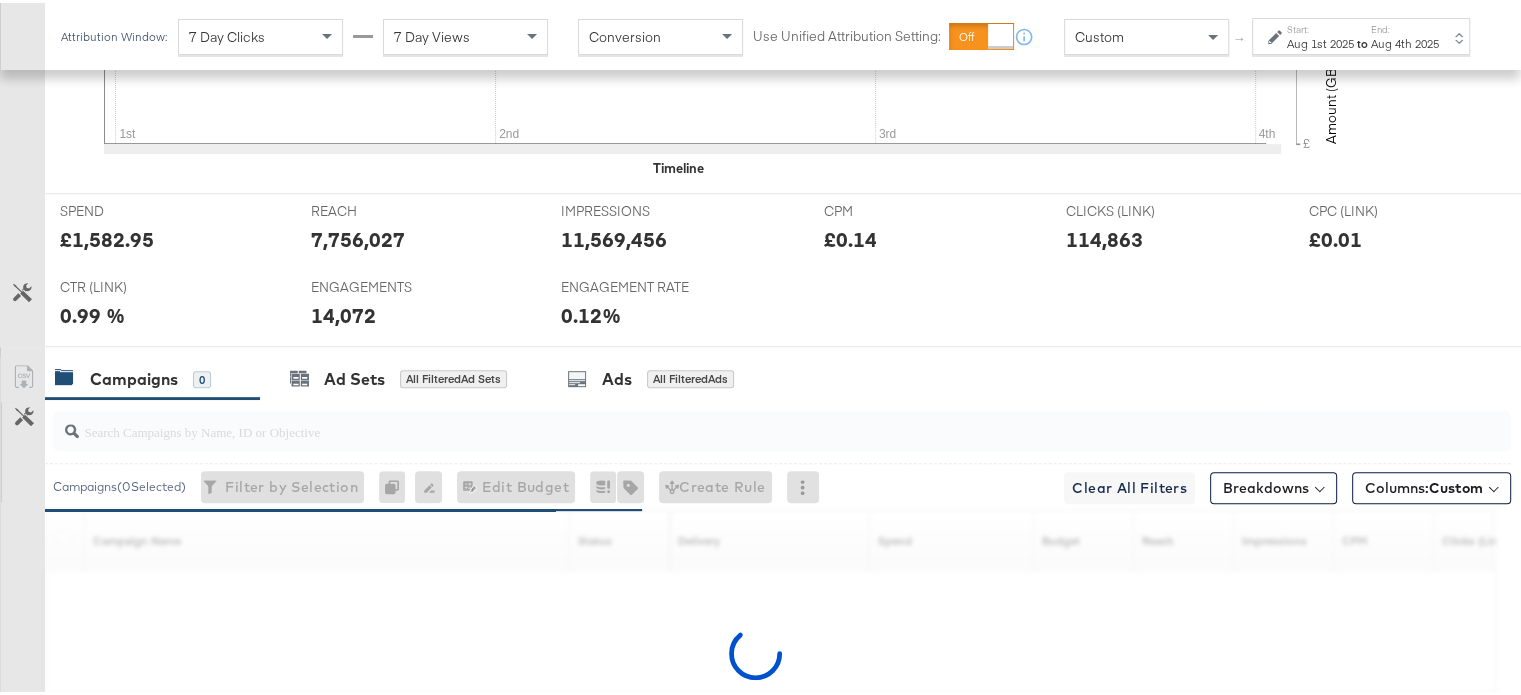 scroll, scrollTop: 1025, scrollLeft: 0, axis: vertical 